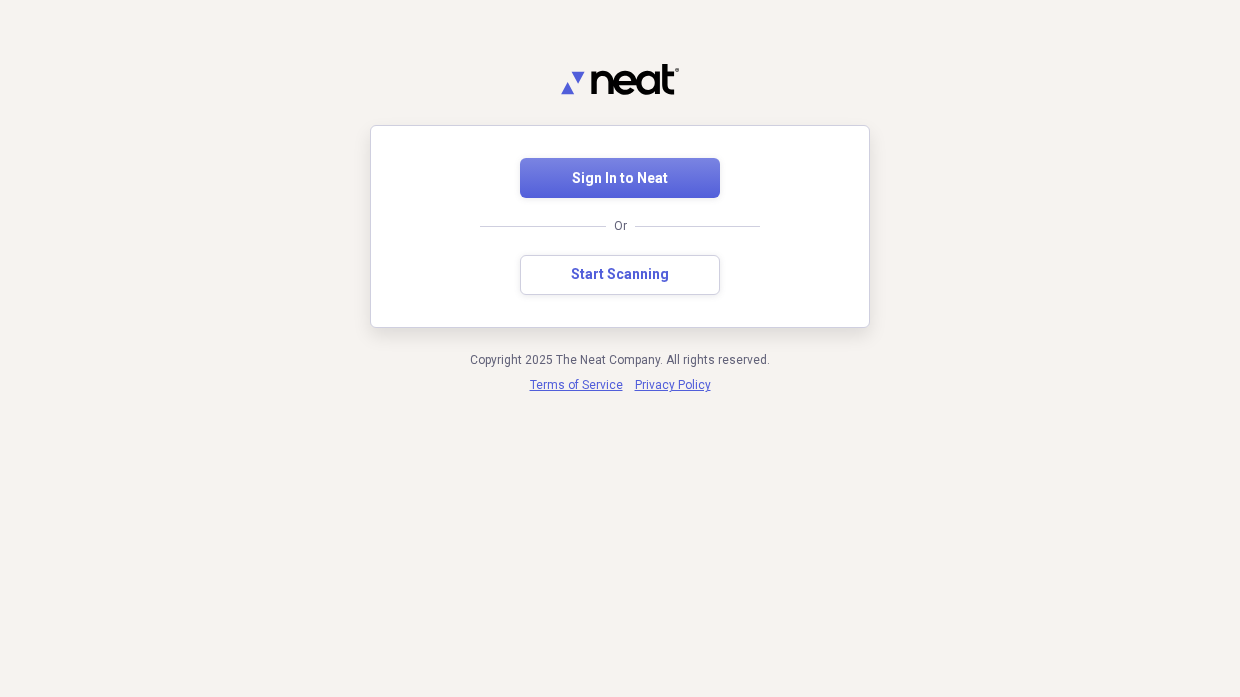 scroll, scrollTop: 0, scrollLeft: 0, axis: both 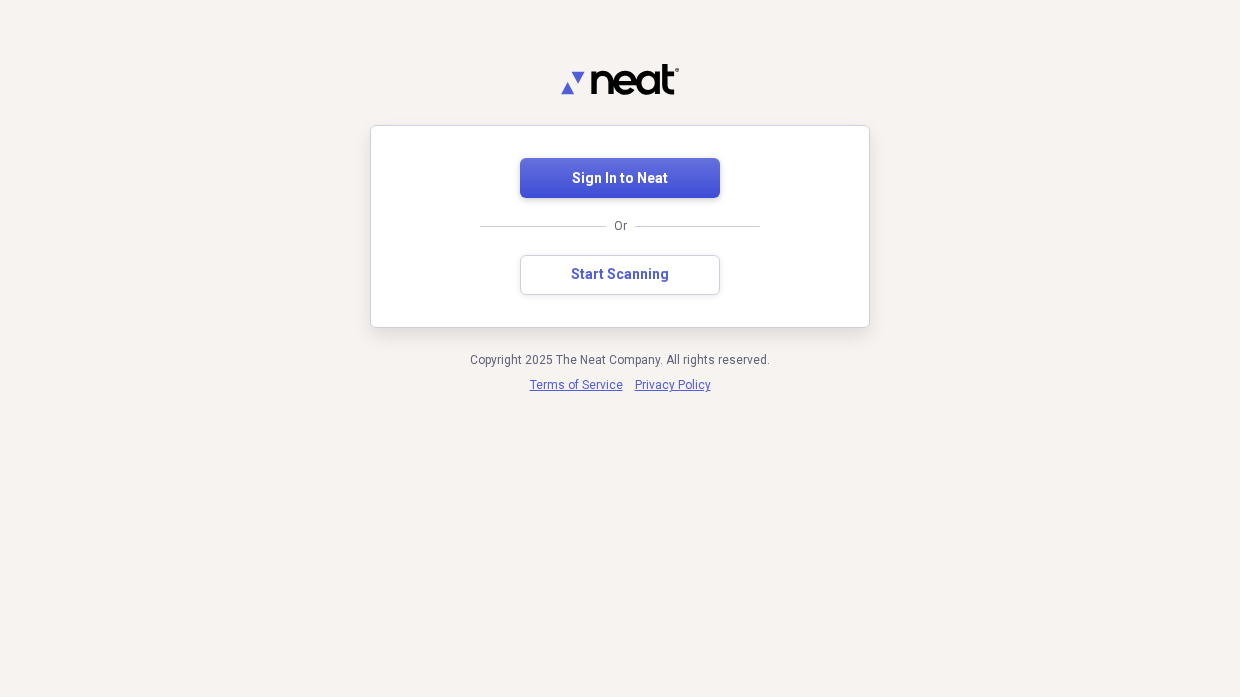 click on "Sign In to Neat" at bounding box center (620, 178) 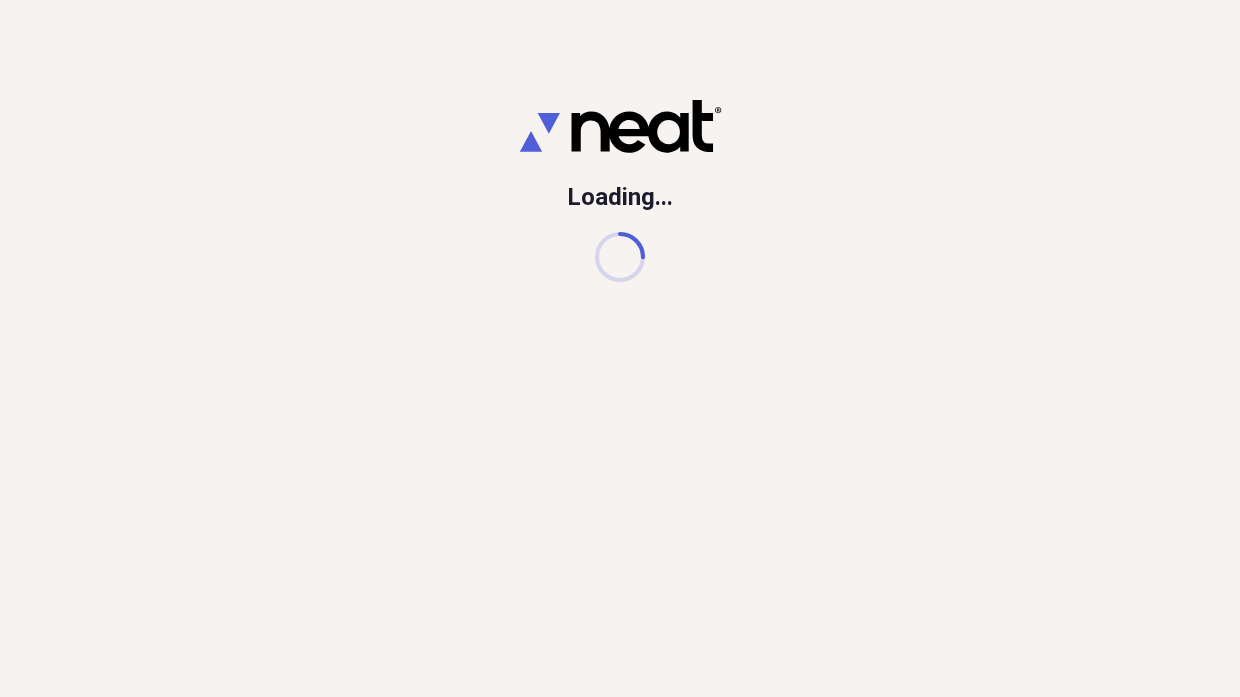 scroll, scrollTop: 0, scrollLeft: 0, axis: both 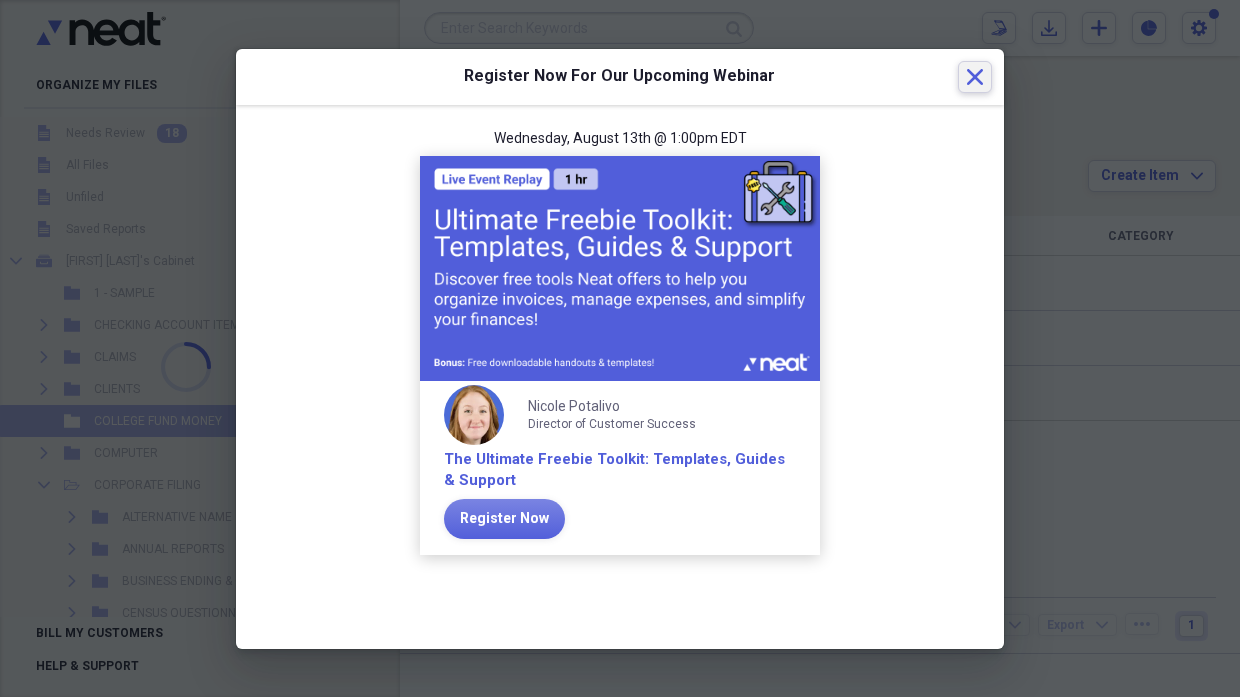 click on "Close" 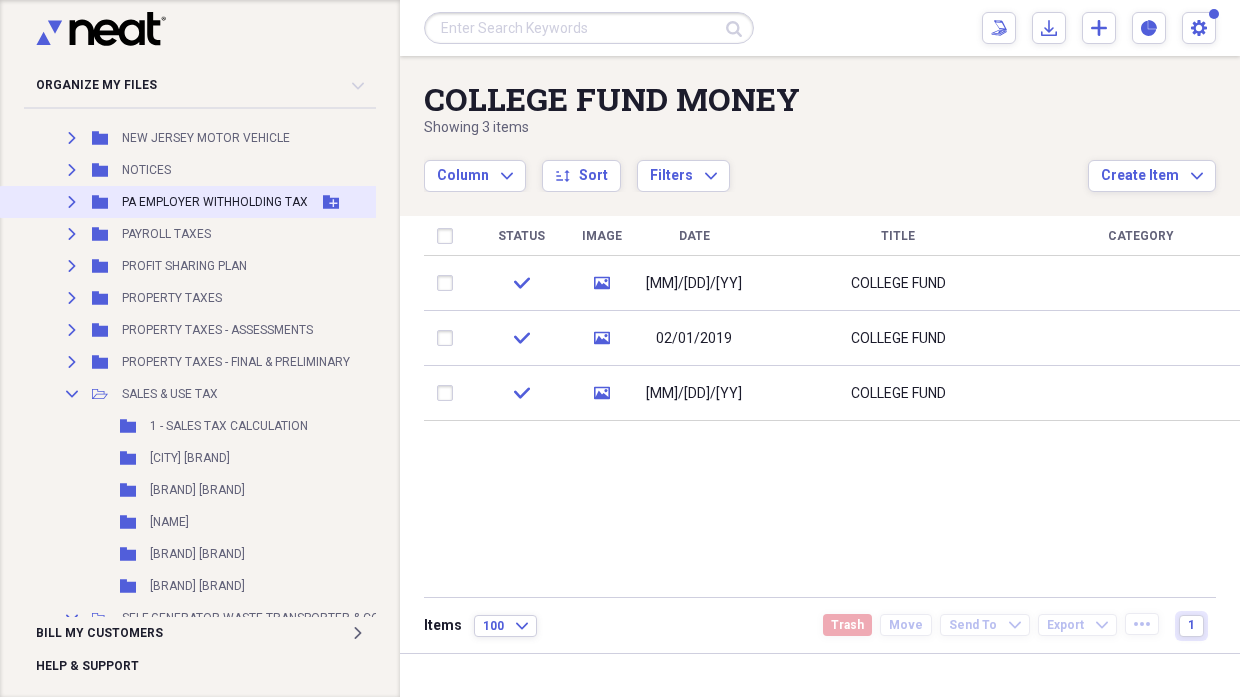 scroll, scrollTop: 1500, scrollLeft: 0, axis: vertical 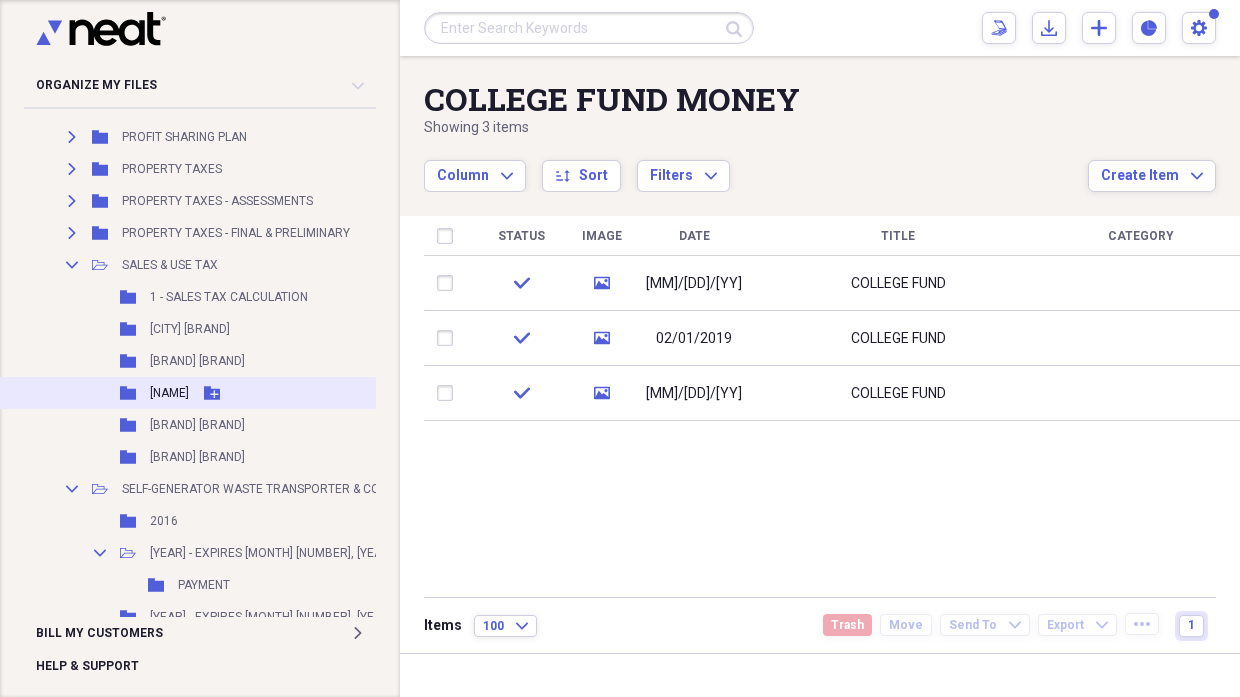 click on "Folder [BRAND] Add Folder" at bounding box center (342, 393) 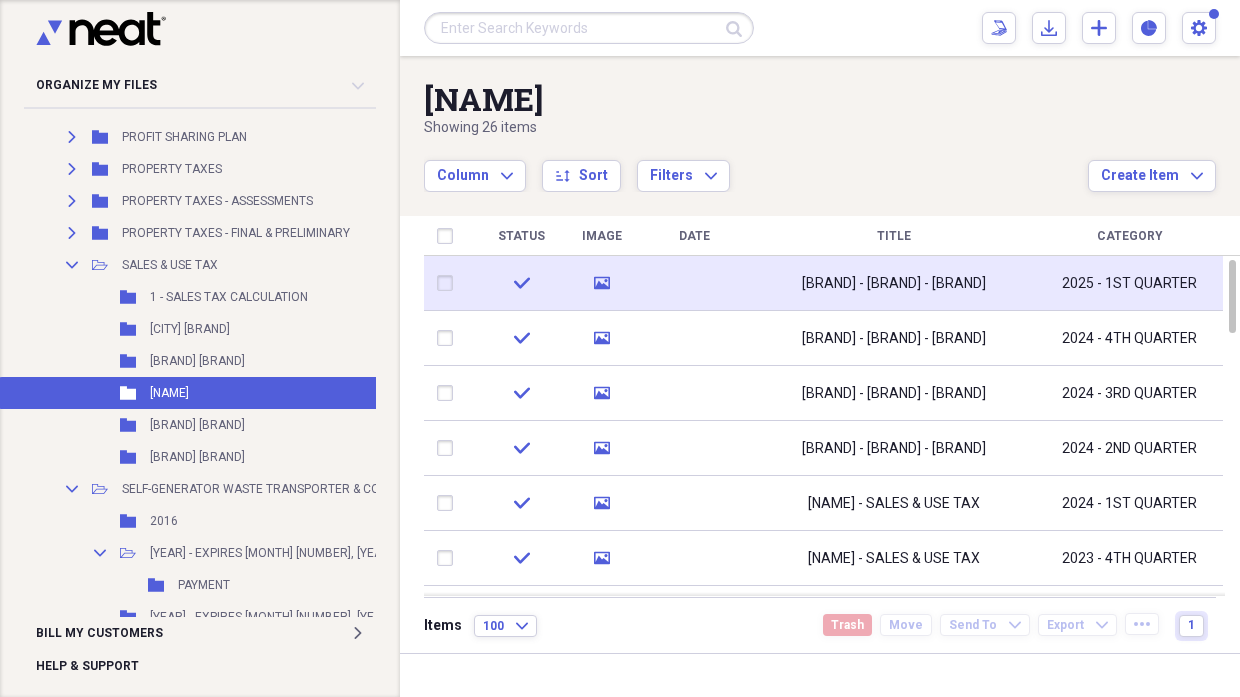 click at bounding box center [694, 283] 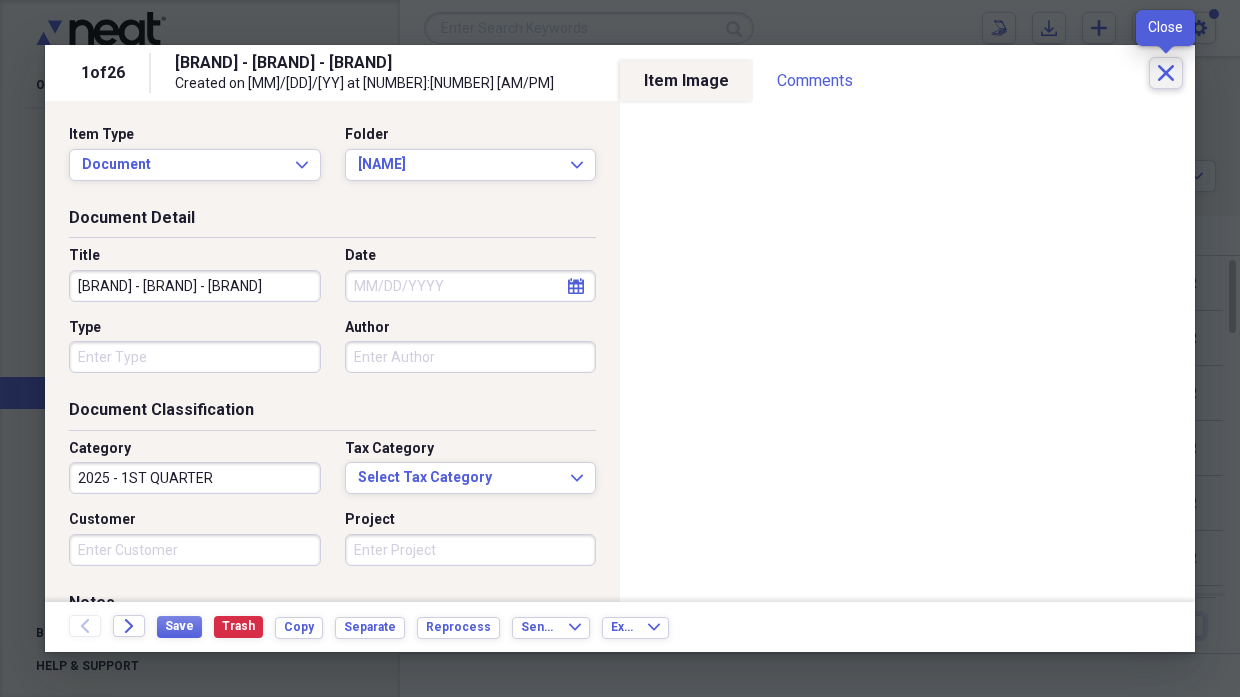 click 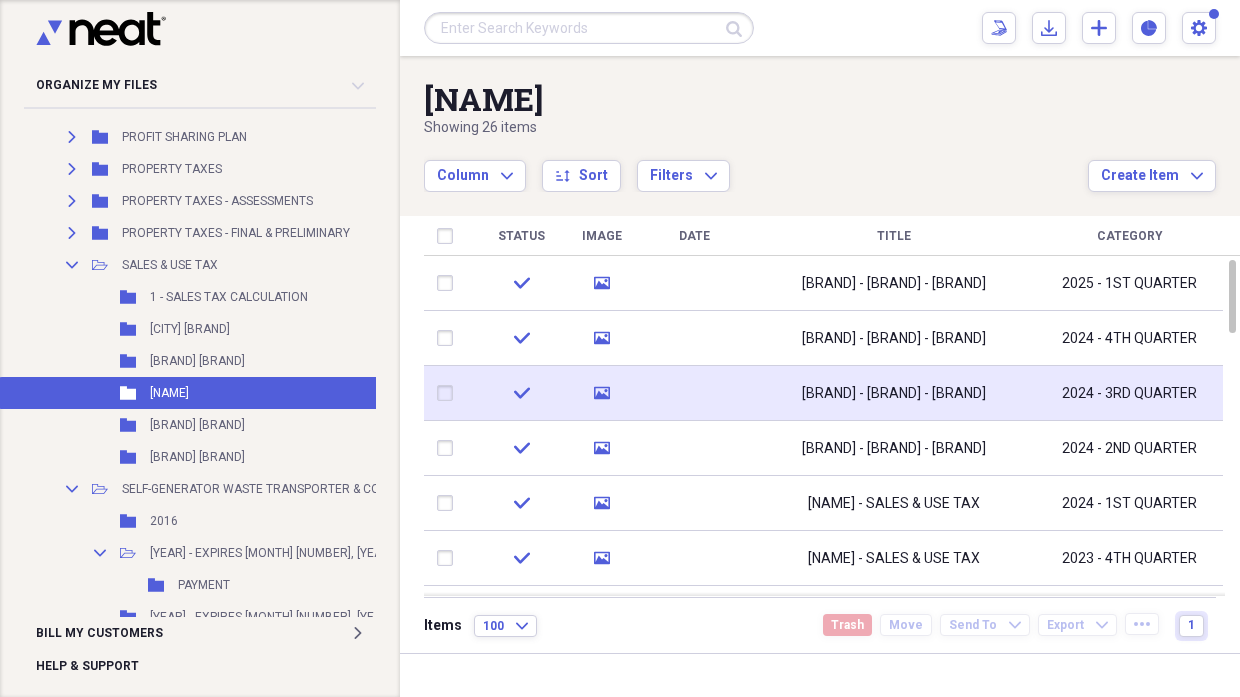 click at bounding box center (694, 393) 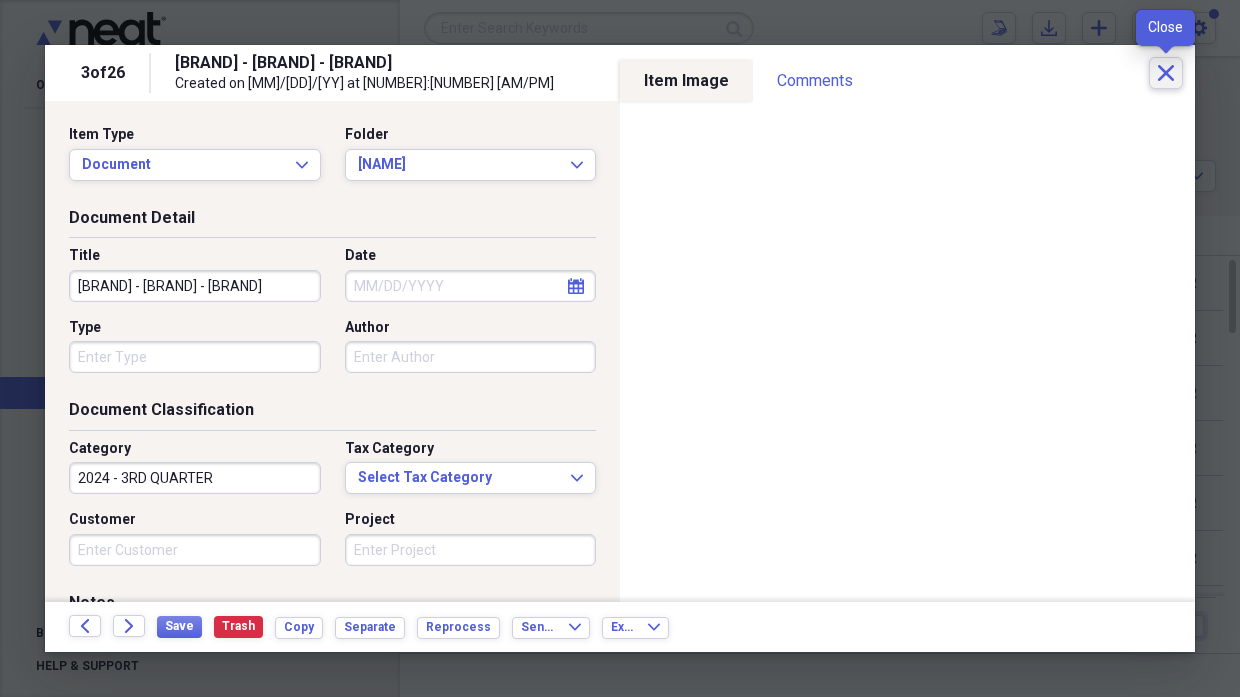 click on "Close" at bounding box center (1166, 73) 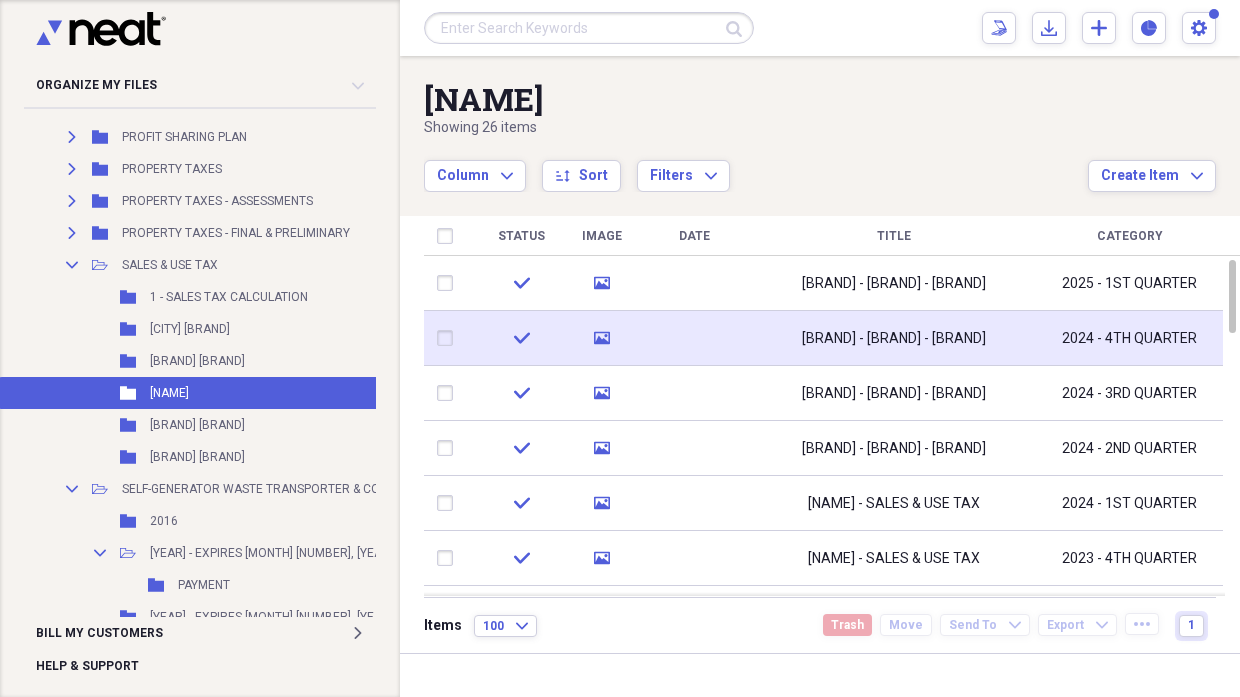 click on "[BRAND] - [BRAND] - [BRAND]" at bounding box center [894, 339] 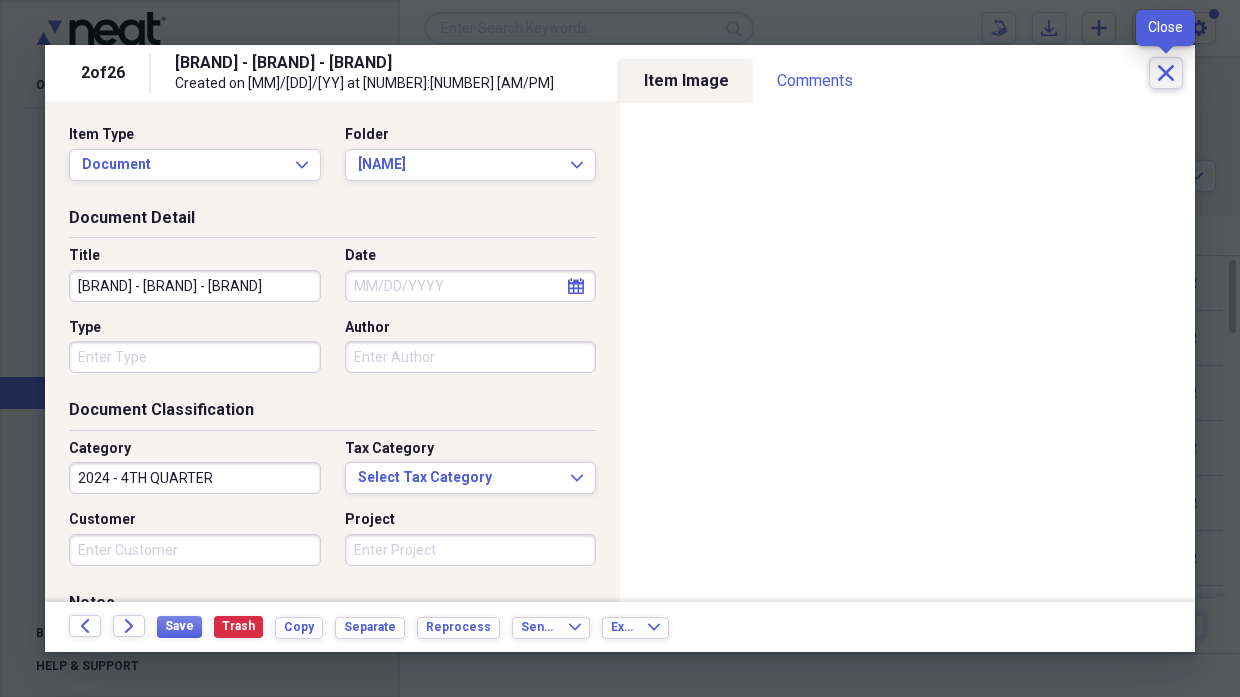 click on "Close" at bounding box center [1166, 73] 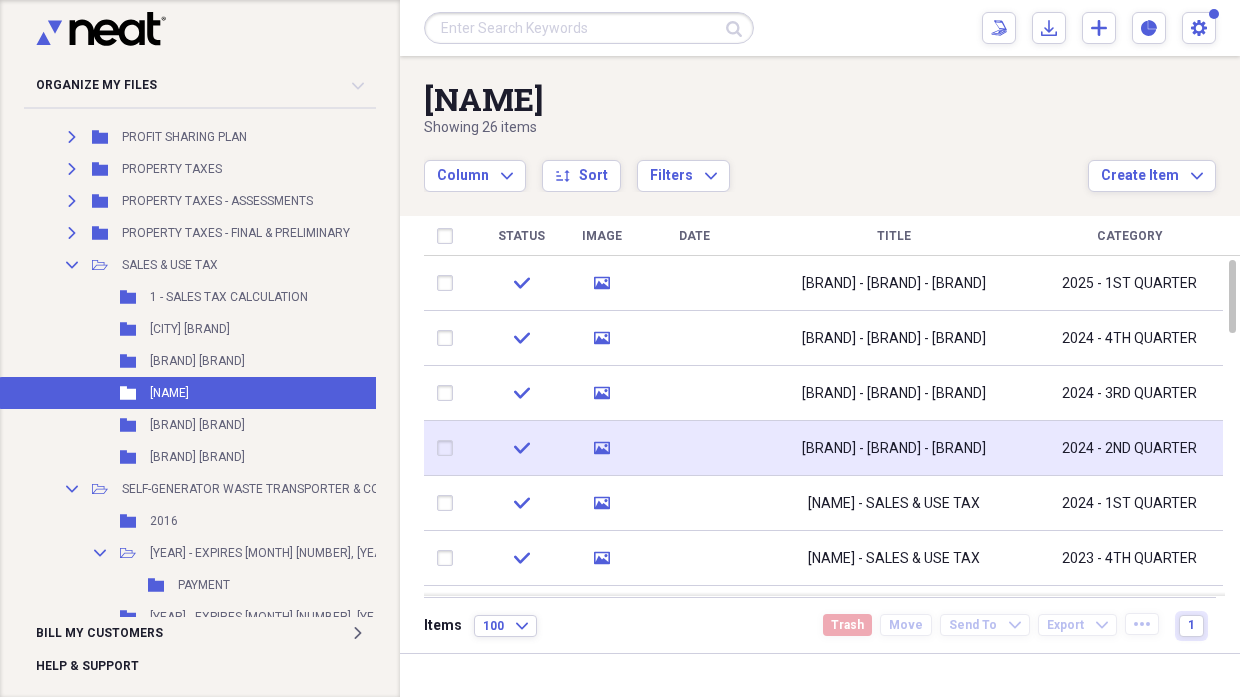 click on "[BRAND] - [BRAND] - [BRAND]" at bounding box center [894, 449] 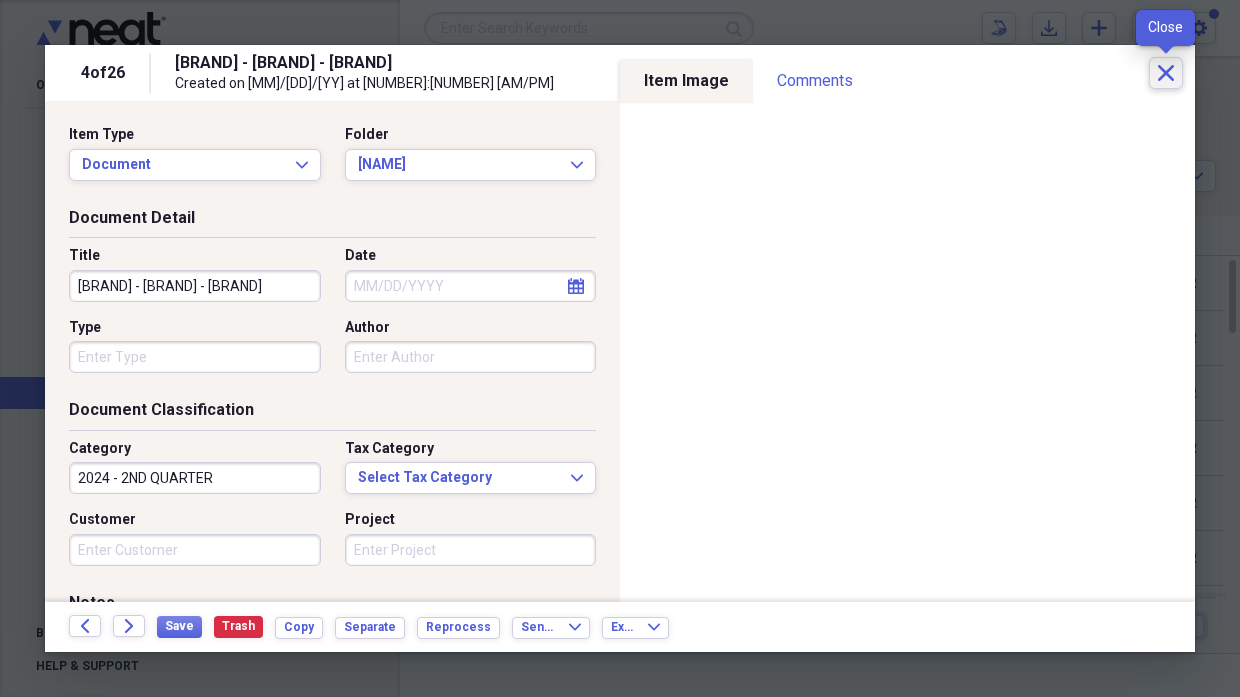 click 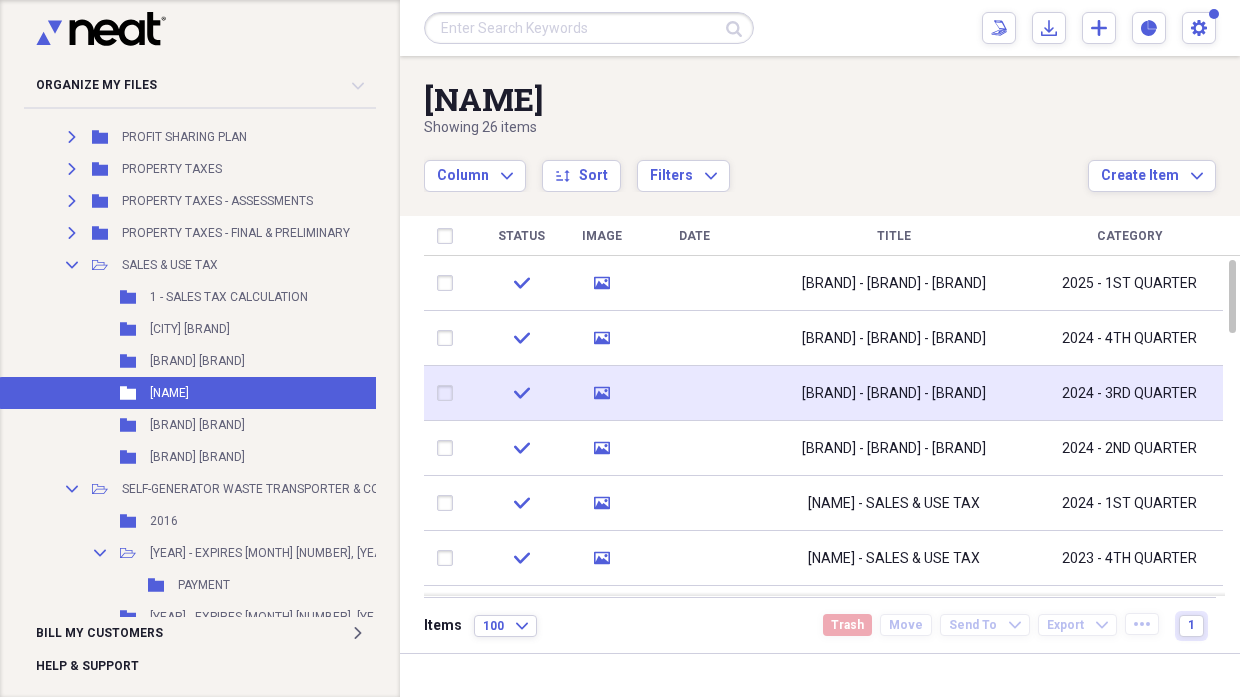 click on "[BRAND] - [BRAND] - [BRAND]" at bounding box center (894, 394) 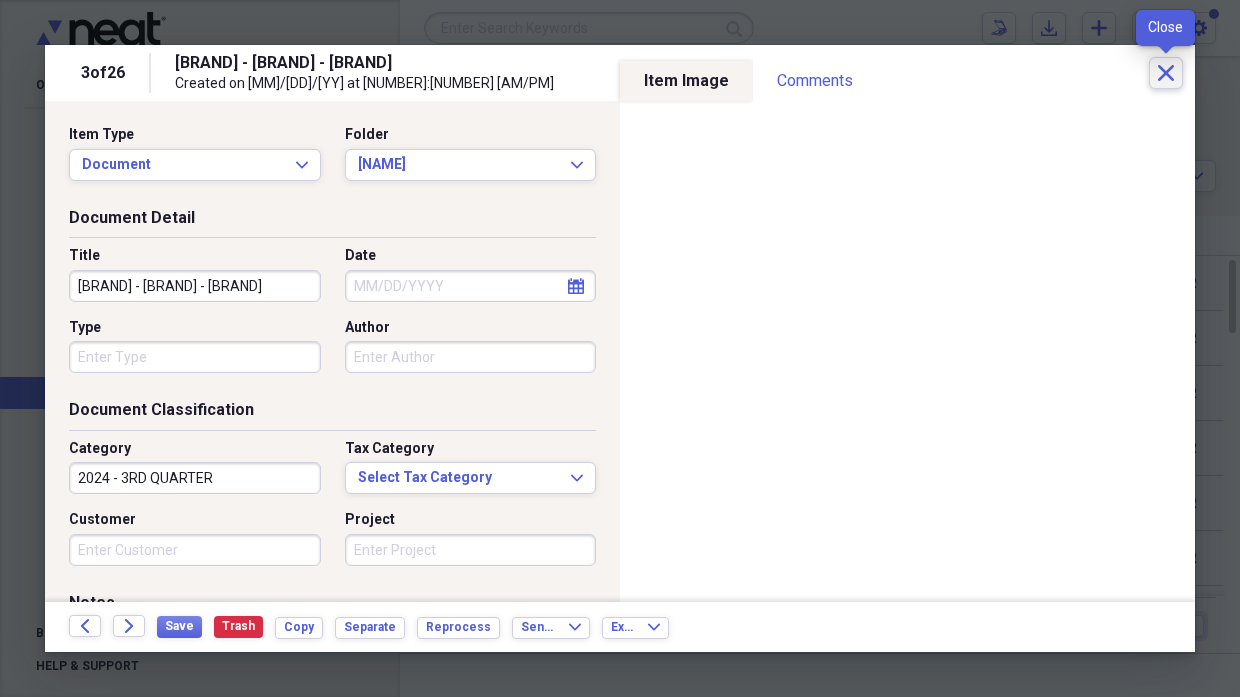 click 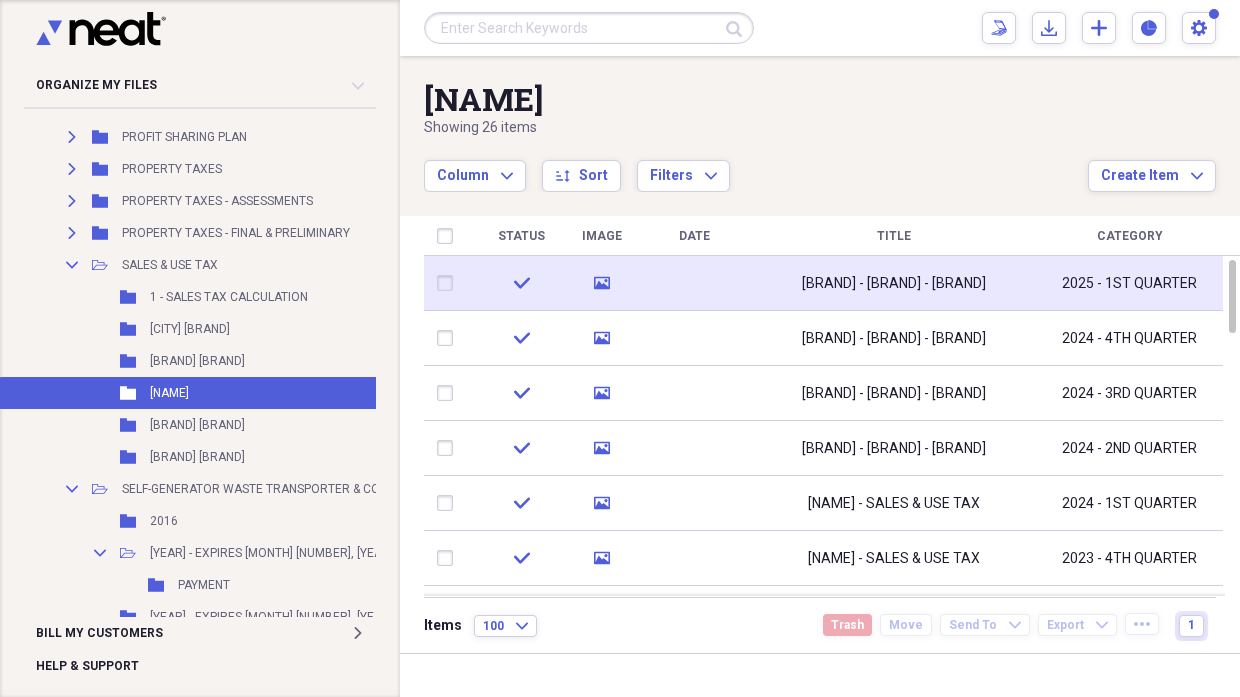 click on "2025 - 1ST QUARTER" at bounding box center [1129, 283] 